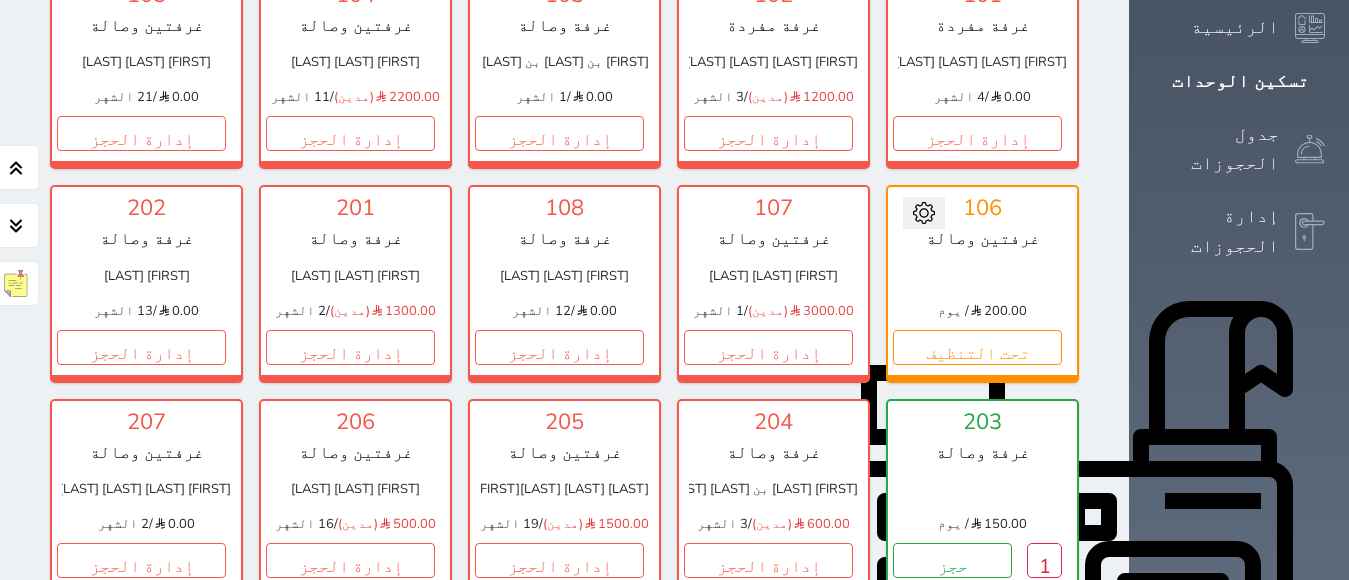 scroll, scrollTop: 378, scrollLeft: 0, axis: vertical 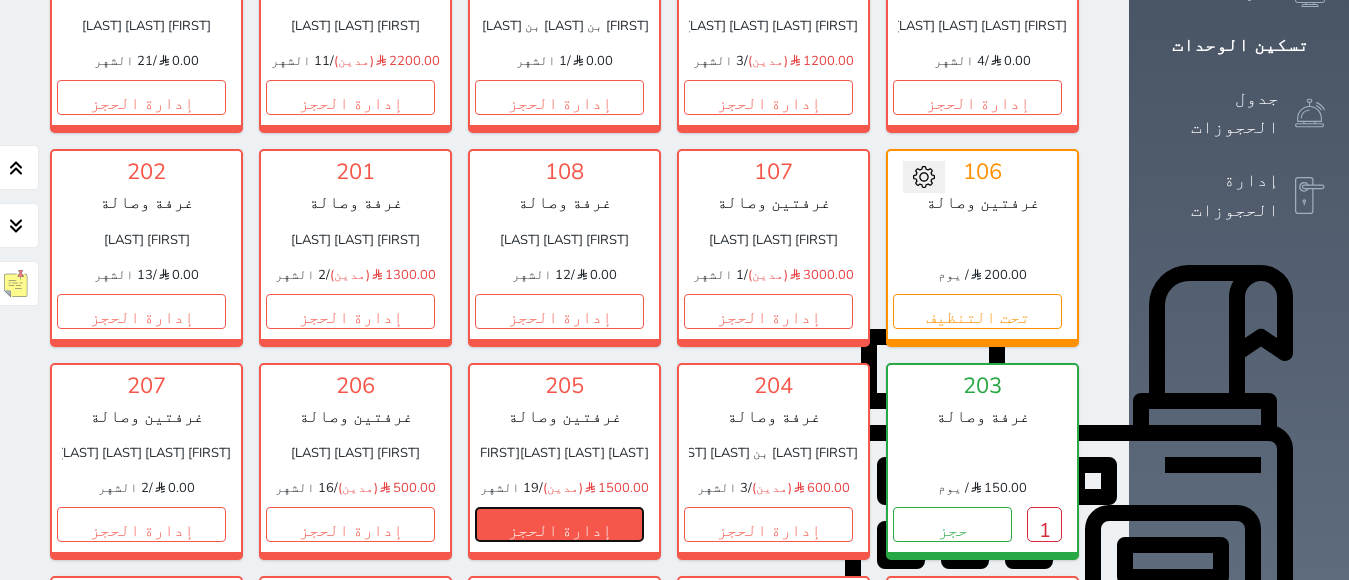 click on "إدارة الحجز" at bounding box center (559, 524) 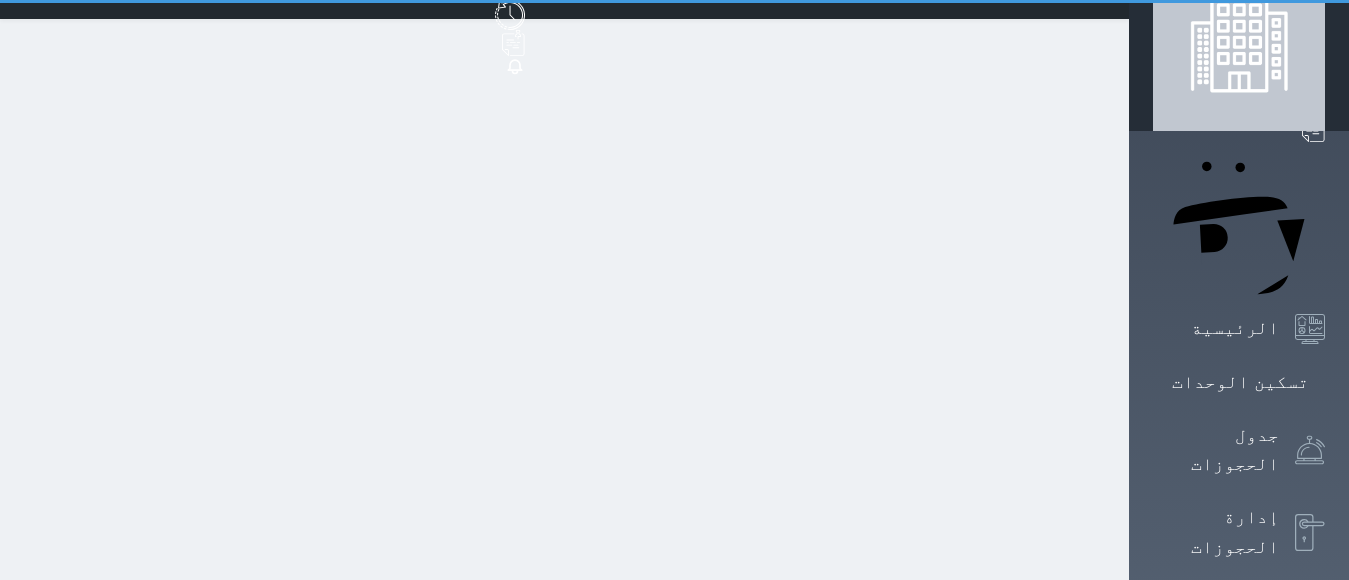 scroll, scrollTop: 0, scrollLeft: 0, axis: both 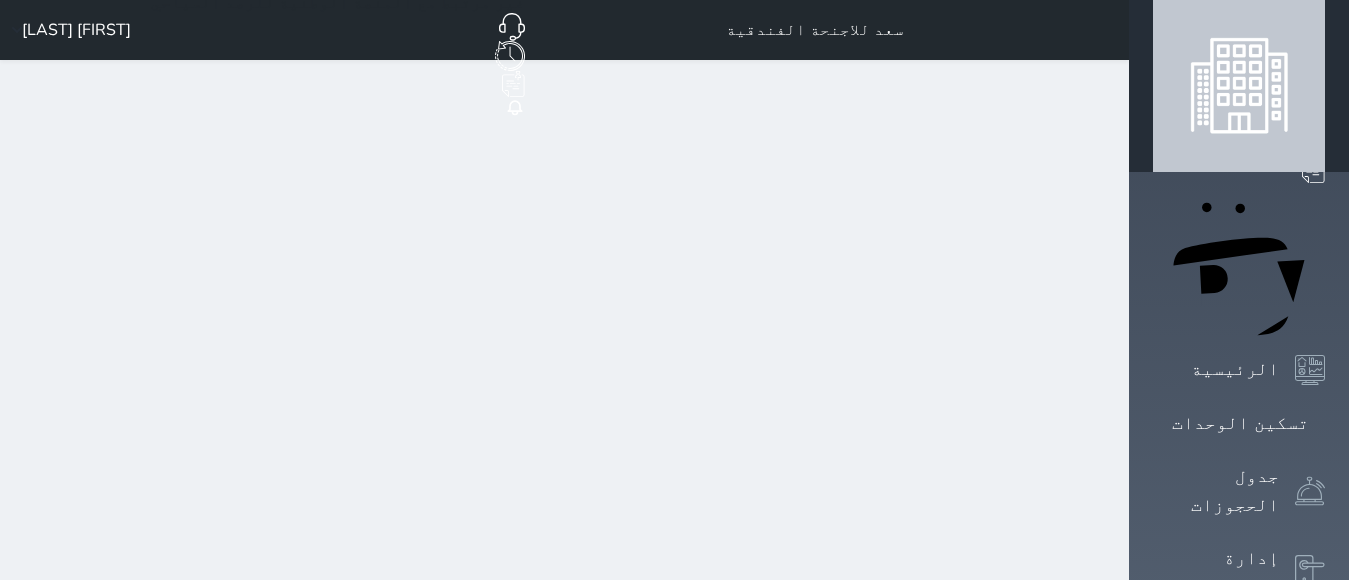select 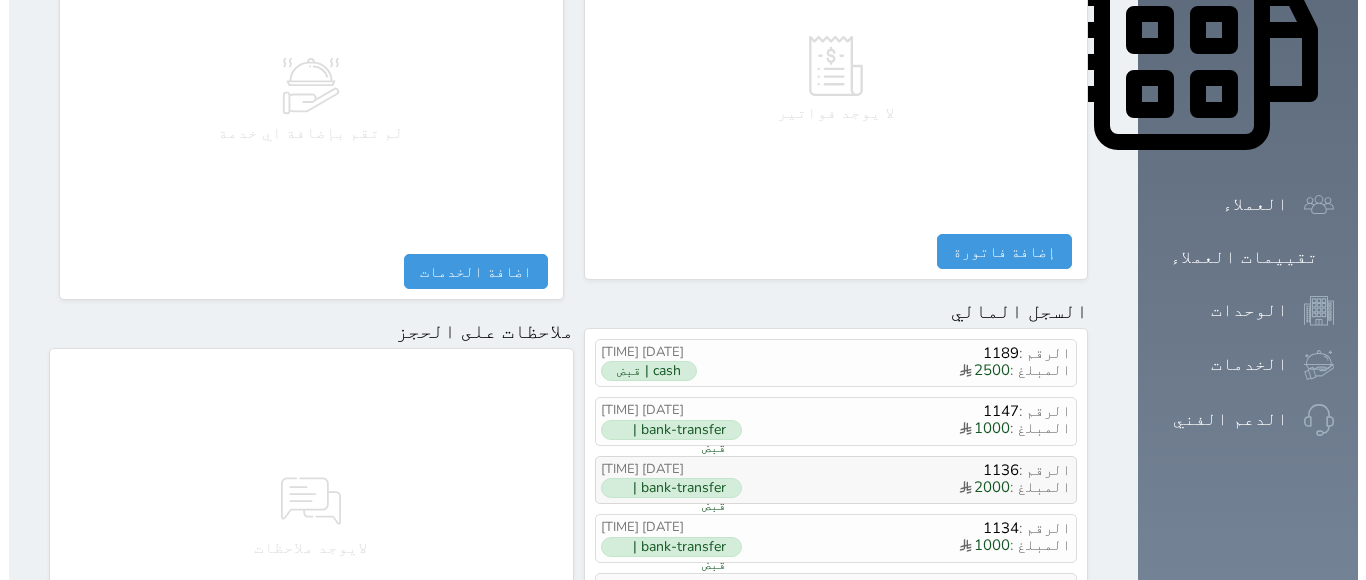 scroll, scrollTop: 1100, scrollLeft: 0, axis: vertical 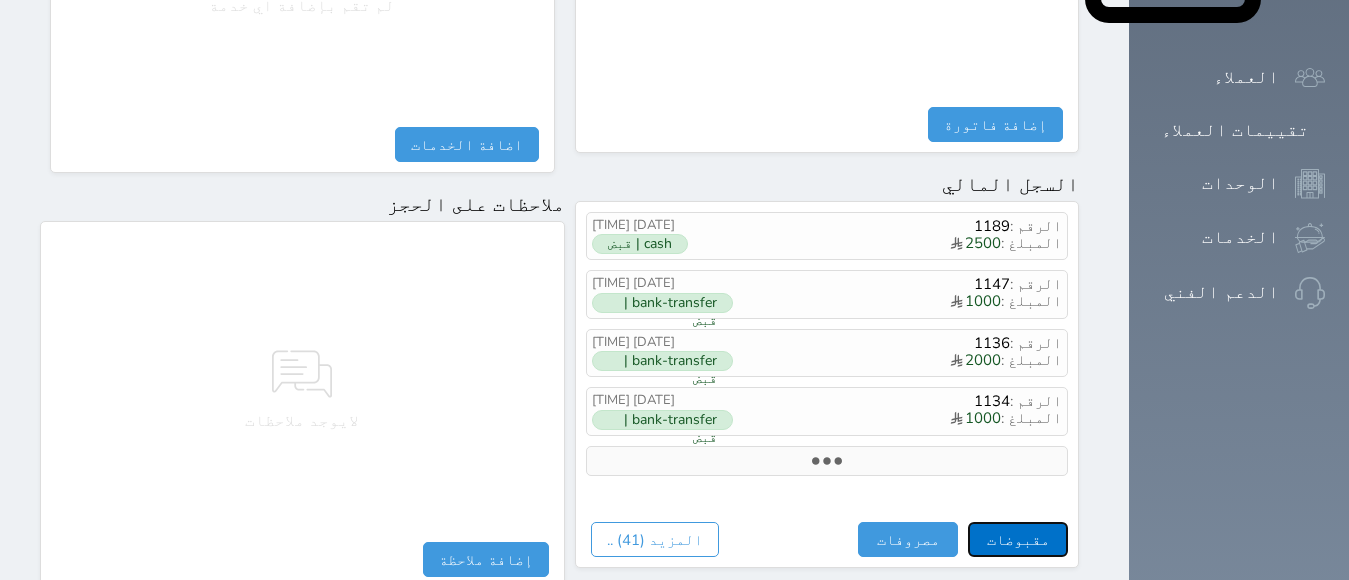 click on "مقبوضات" at bounding box center (1018, 539) 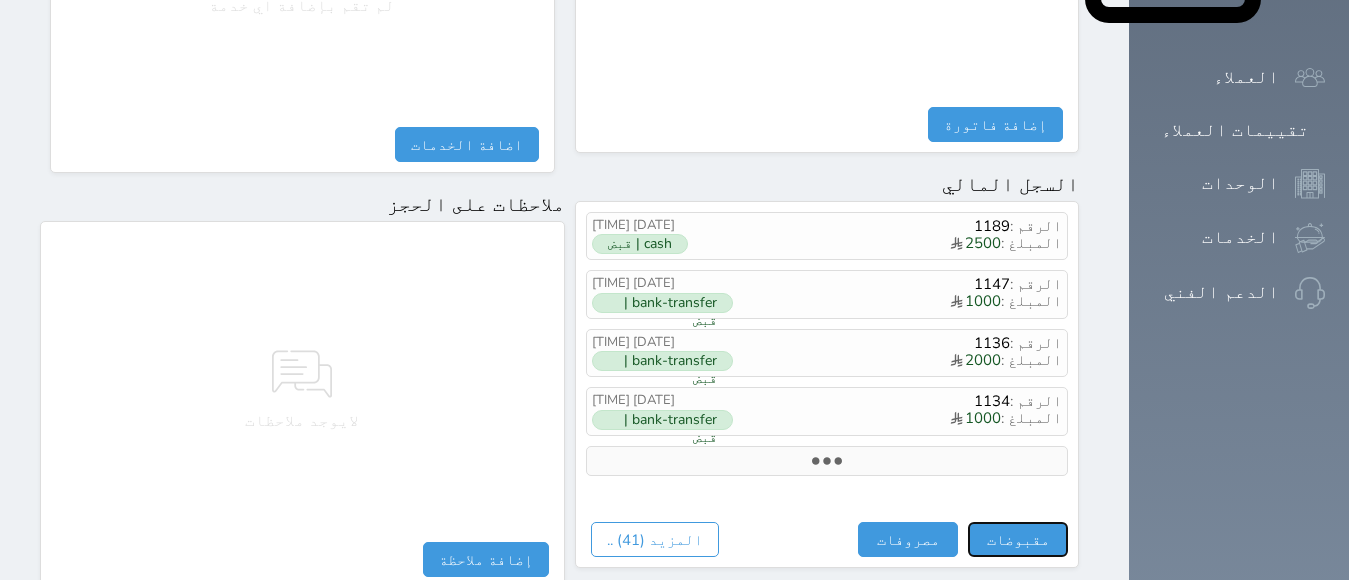 select 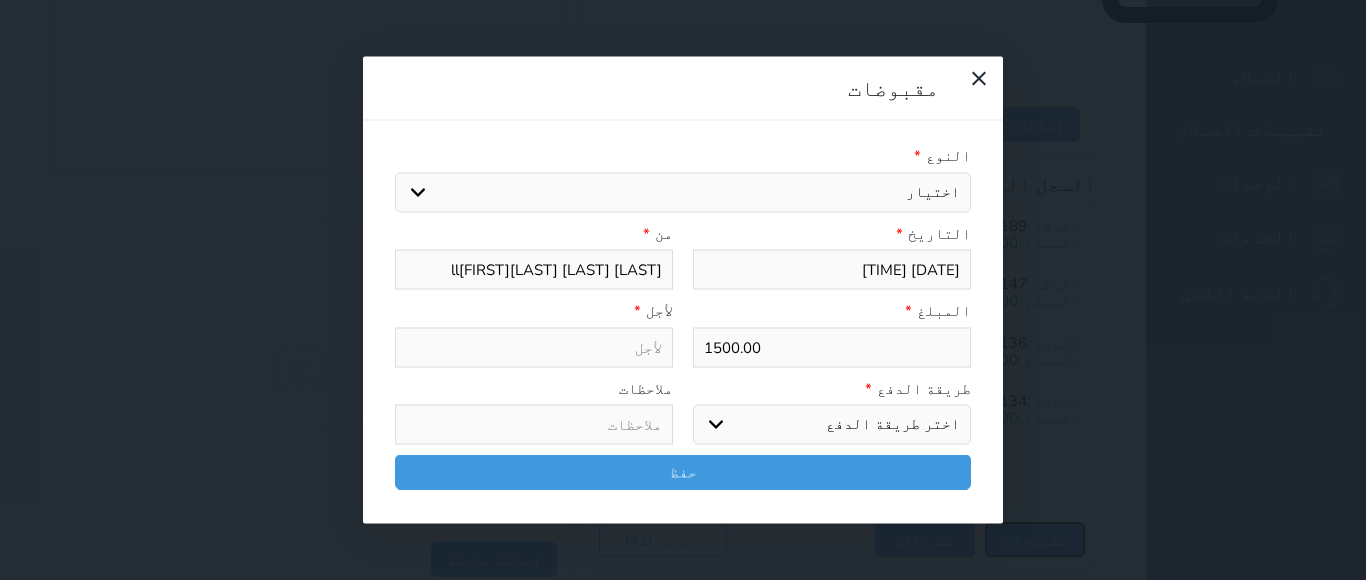 select 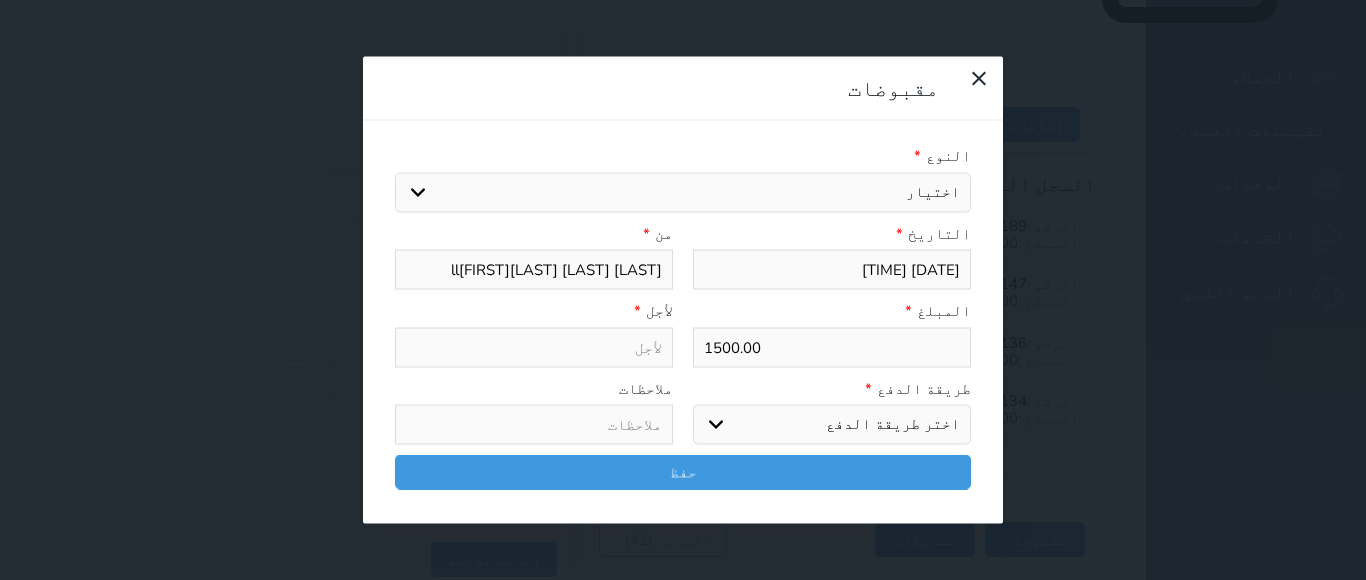 click on "اختيار   مقبوضات عامة قيمة إيجار فواتير تامين عربون لا ينطبق آخر مغسلة واي فاي - الإنترنت مواقف السيارات طعام الأغذية والمشروبات مشروبات المشروبات الباردة المشروبات الساخنة الإفطار غداء عشاء مخبز و كعك حمام سباحة الصالة الرياضية سبا و خدمات الجمال اختيار وإسقاط (خدمات النقل) ميني بار كابل - تلفزيون سرير إضافي تصفيف الشعر التسوق خدمات الجولات السياحية المنظمة خدمات الدليل السياحي" at bounding box center (683, 192) 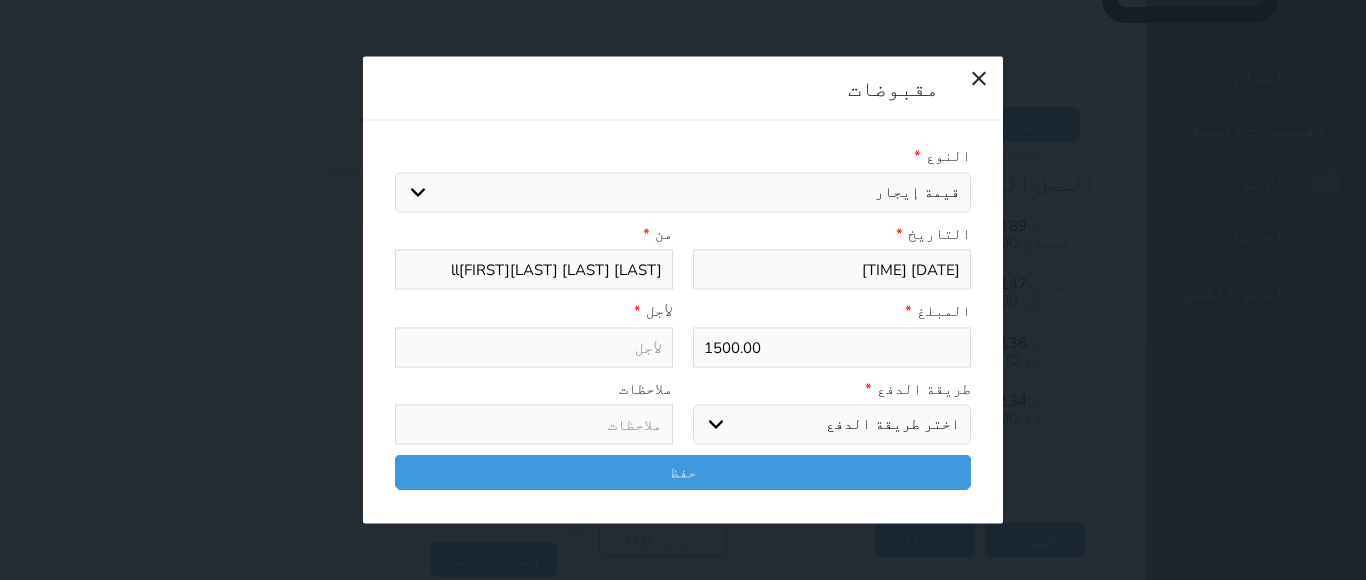 click on "اختيار   مقبوضات عامة قيمة إيجار فواتير تامين عربون لا ينطبق آخر مغسلة واي فاي - الإنترنت مواقف السيارات طعام الأغذية والمشروبات مشروبات المشروبات الباردة المشروبات الساخنة الإفطار غداء عشاء مخبز و كعك حمام سباحة الصالة الرياضية سبا و خدمات الجمال اختيار وإسقاط (خدمات النقل) ميني بار كابل - تلفزيون سرير إضافي تصفيف الشعر التسوق خدمات الجولات السياحية المنظمة خدمات الدليل السياحي" at bounding box center (683, 192) 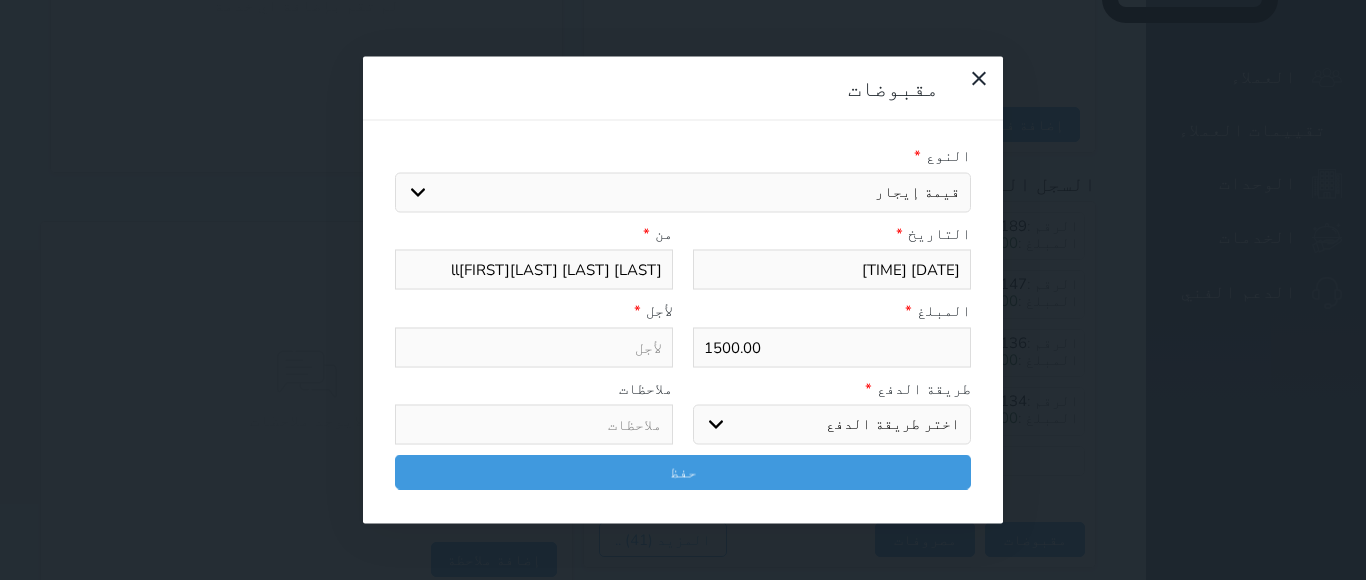 select 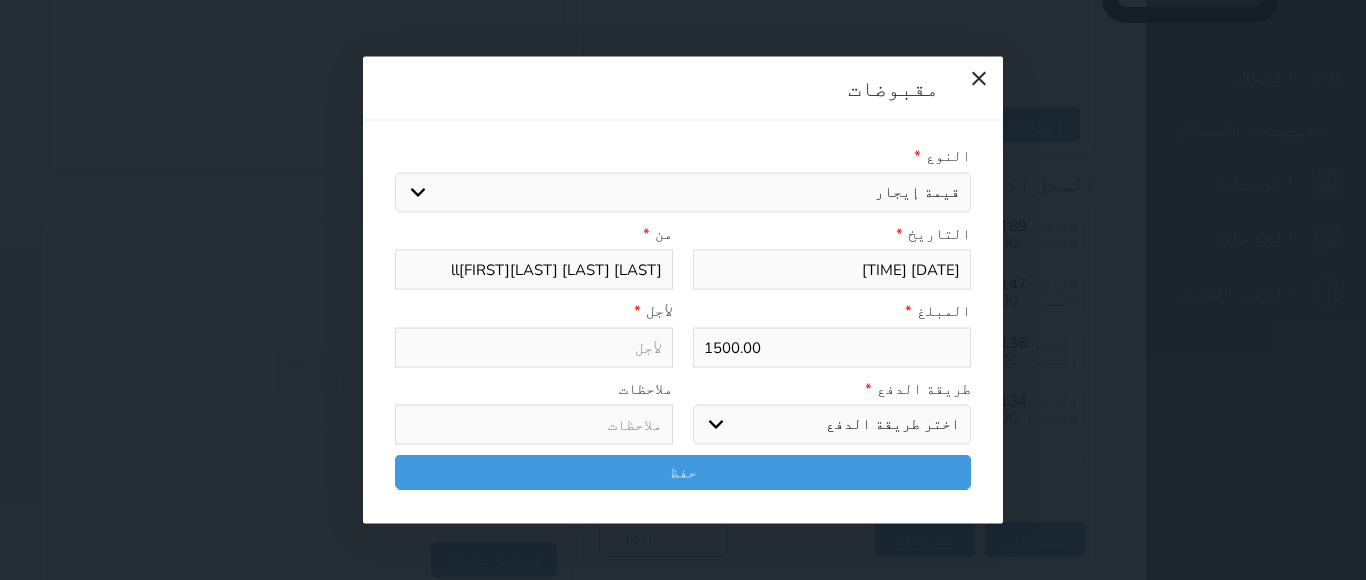 type on "قيمة إيجار - الوحدة - 205" 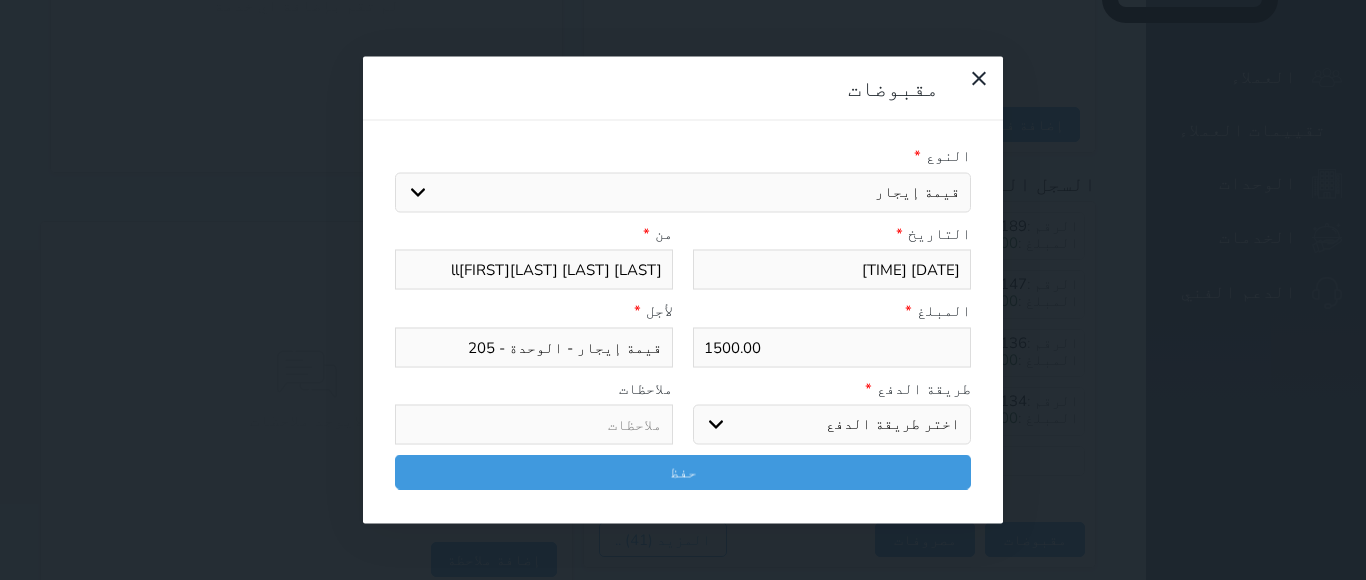 click on "1500.00" at bounding box center (832, 347) 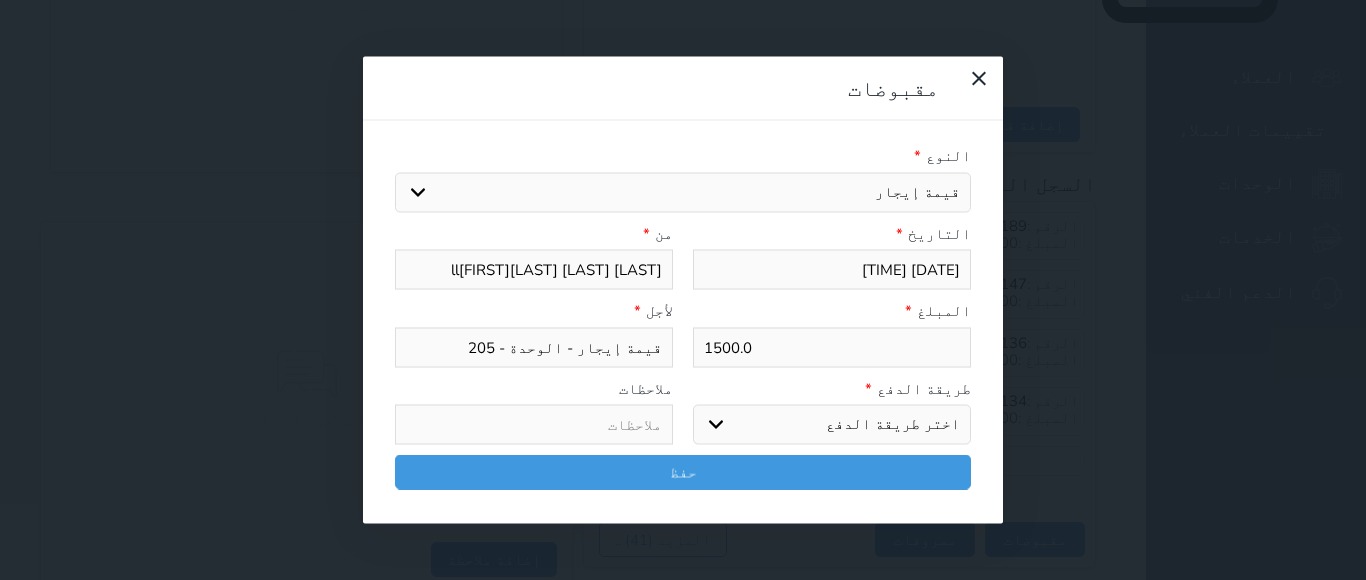 select 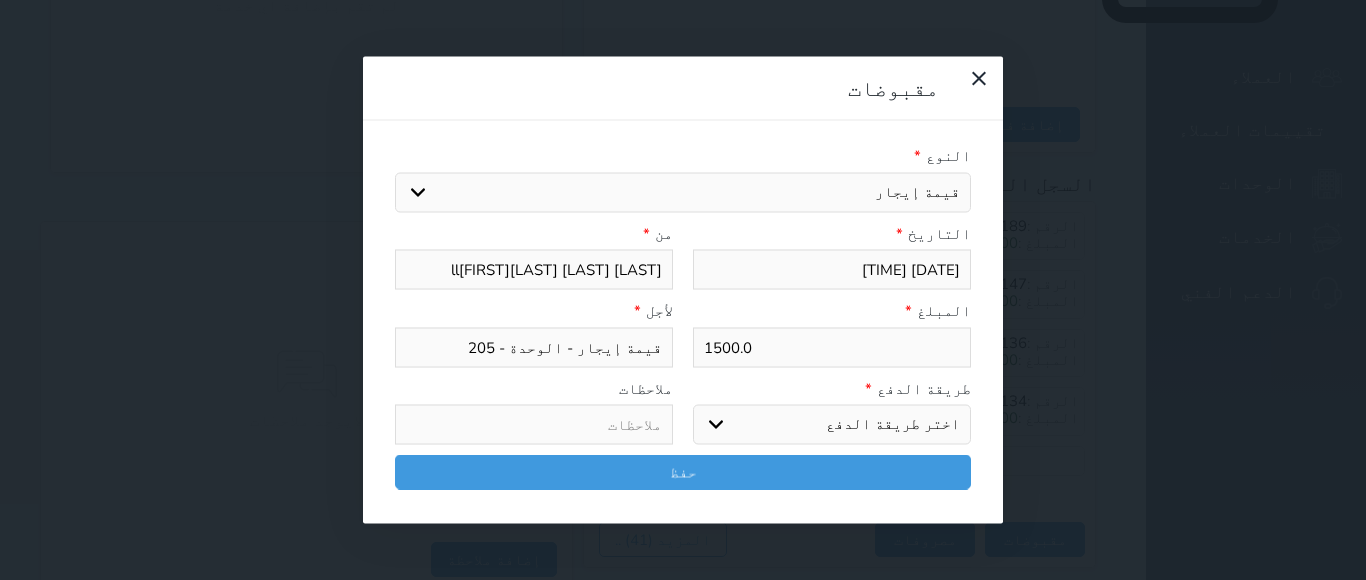 type on "1500." 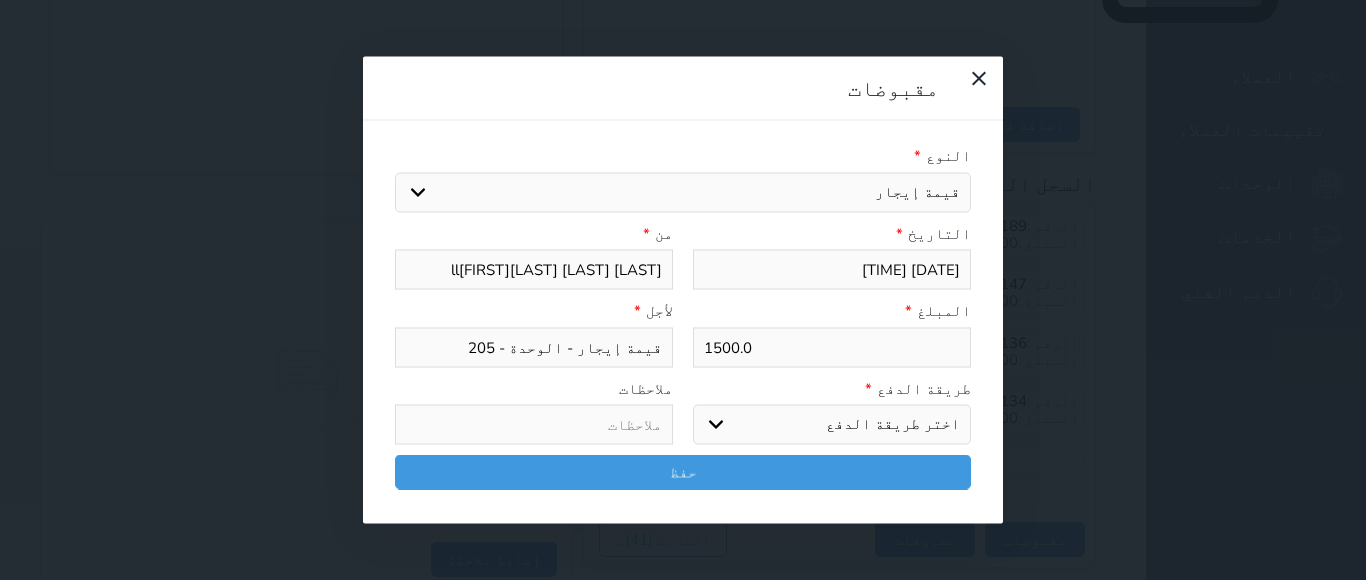 select 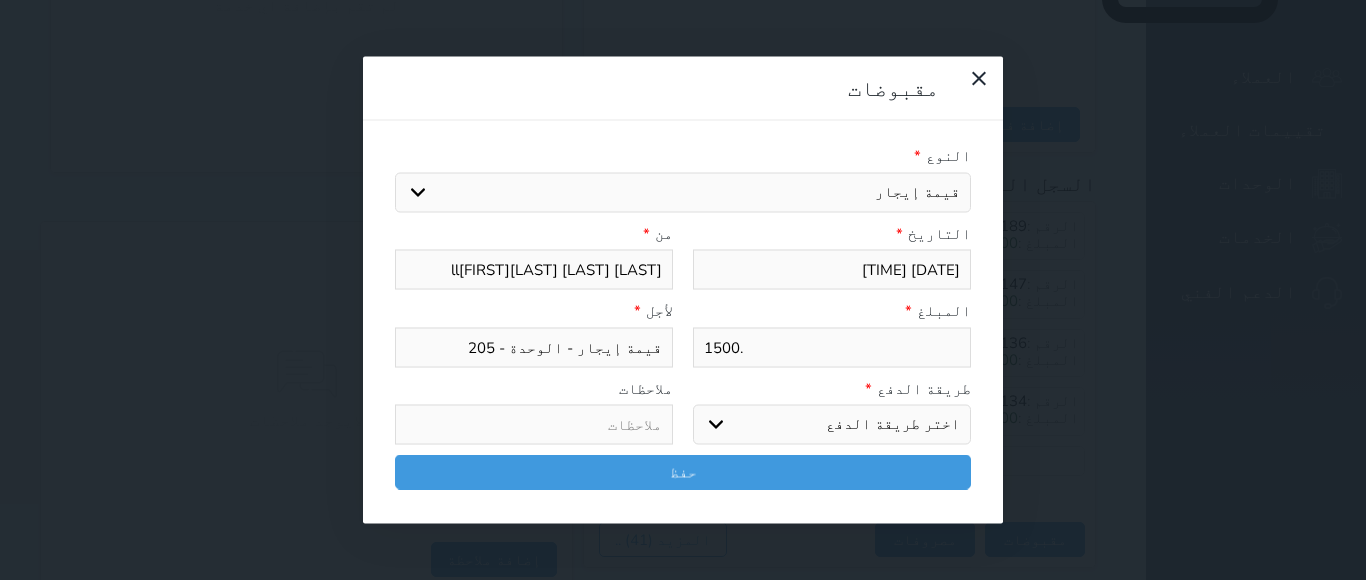type on "1500" 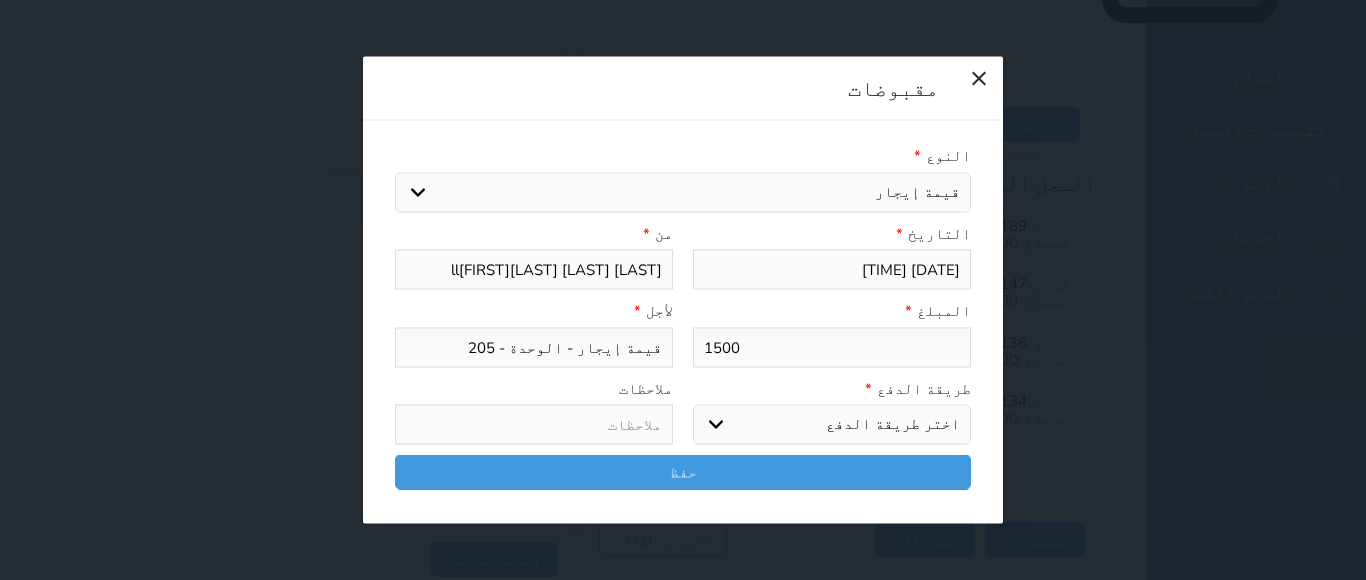 type on "150" 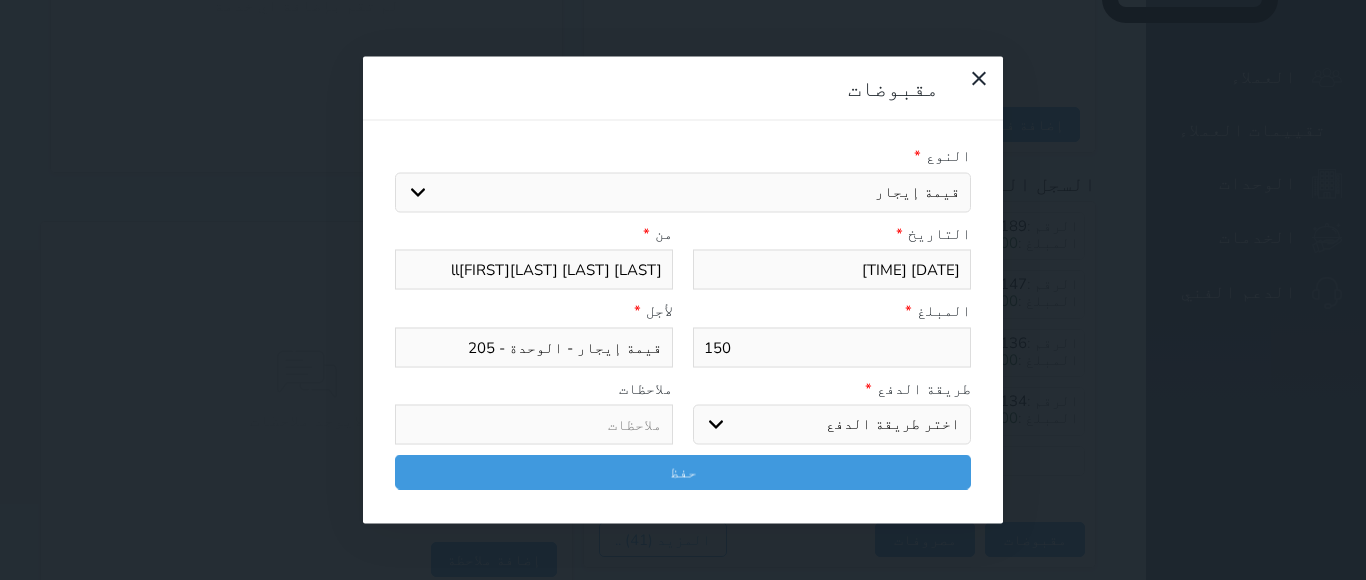type on "15" 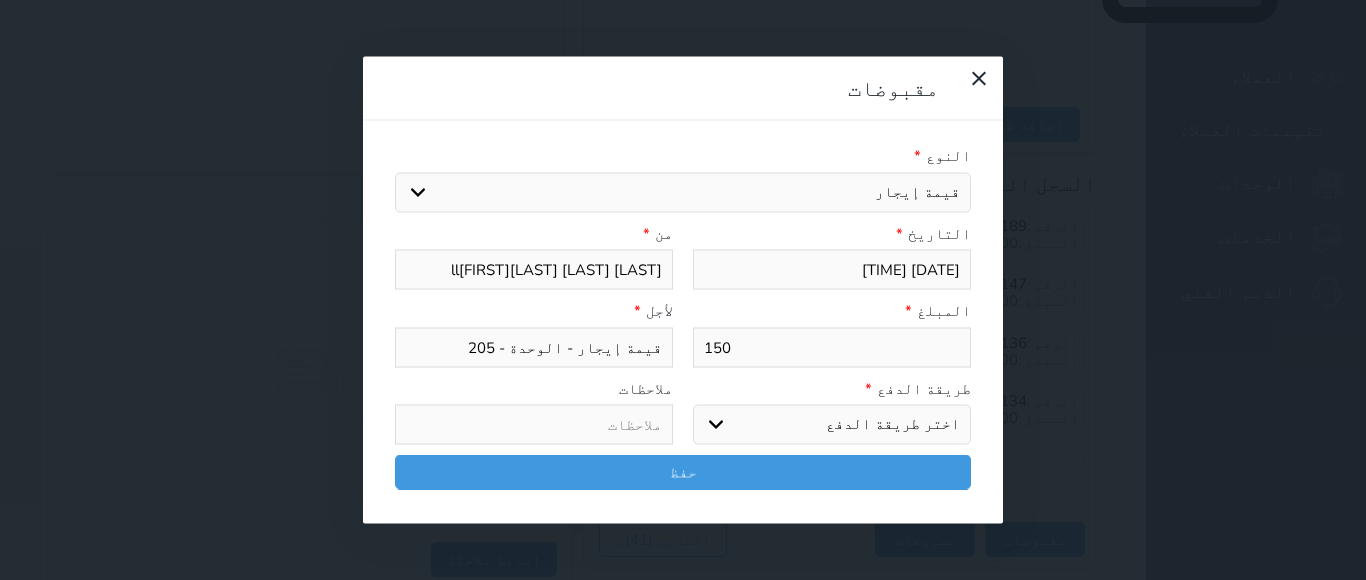select 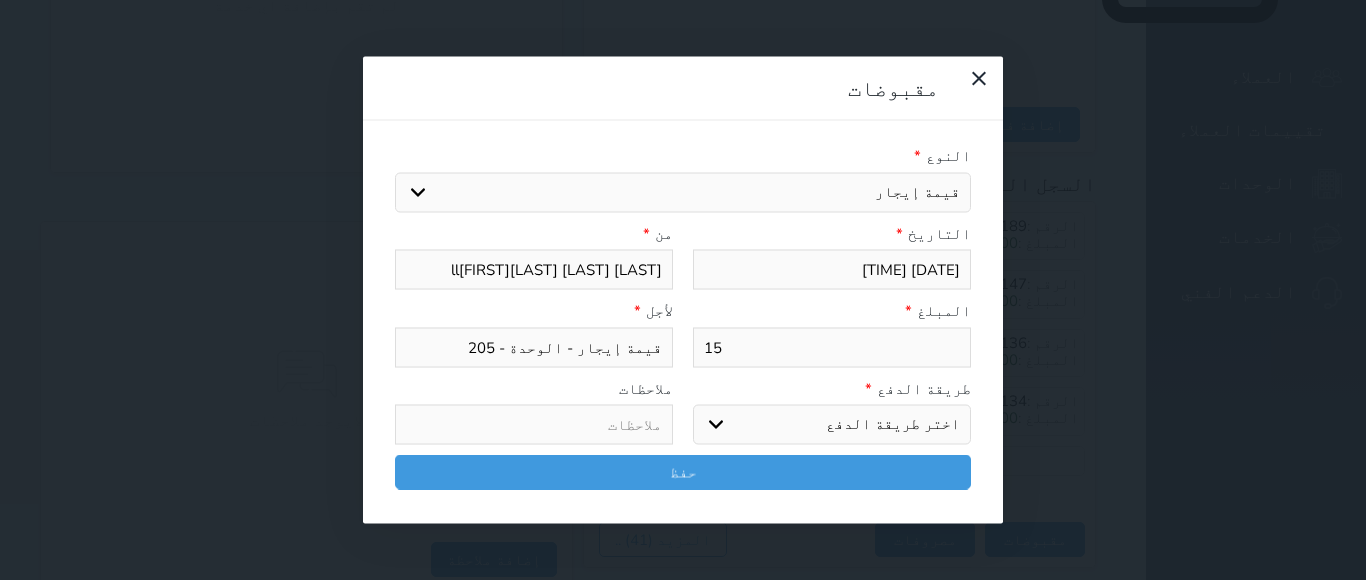 type on "1" 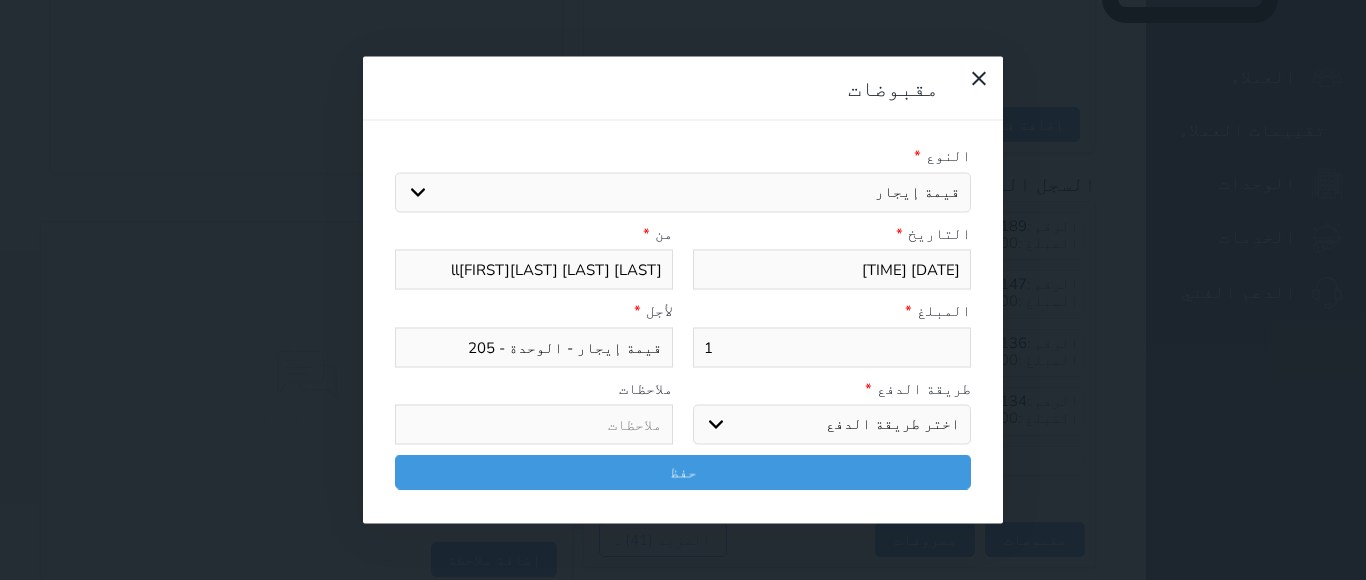 type 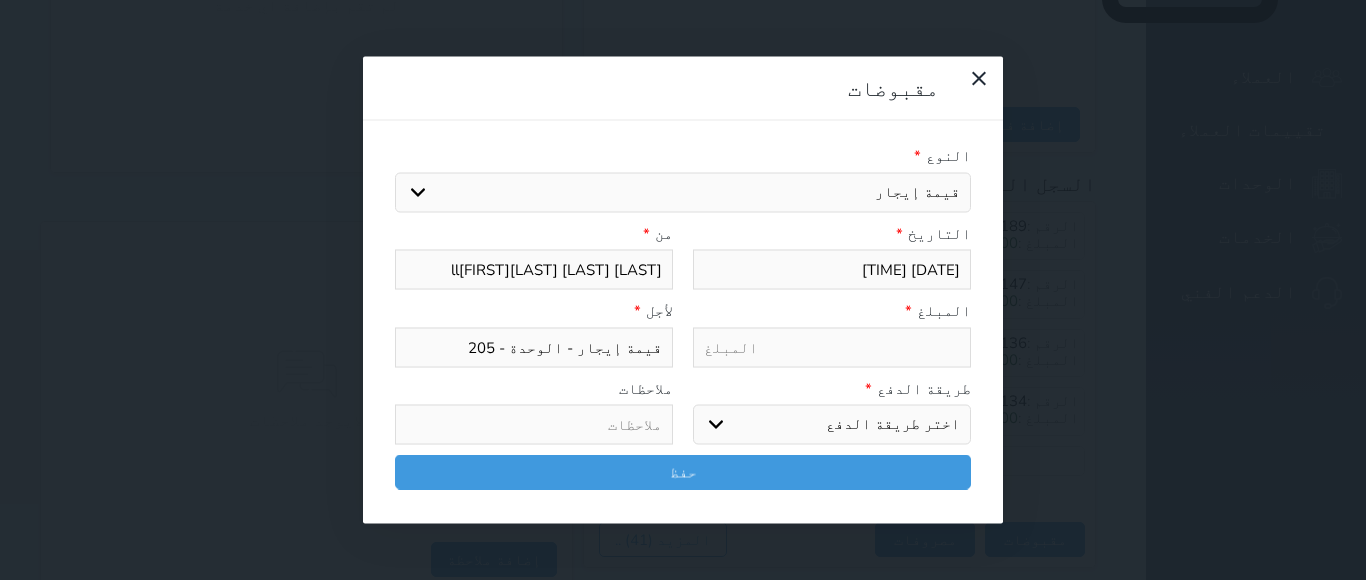 select 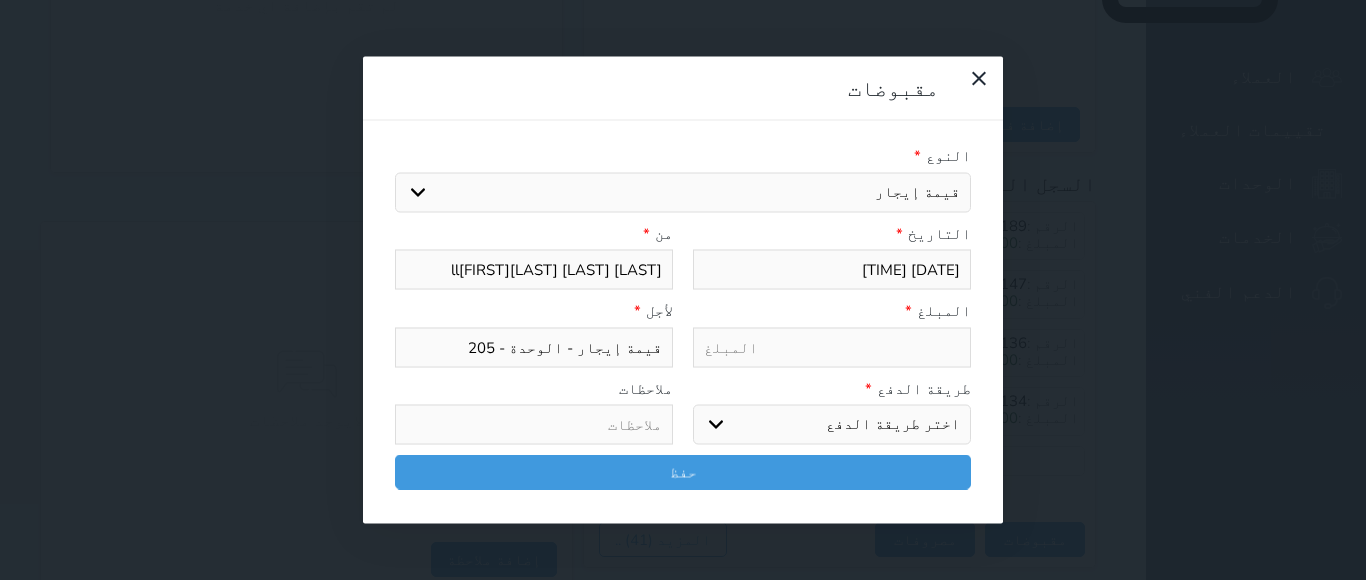 type on "9" 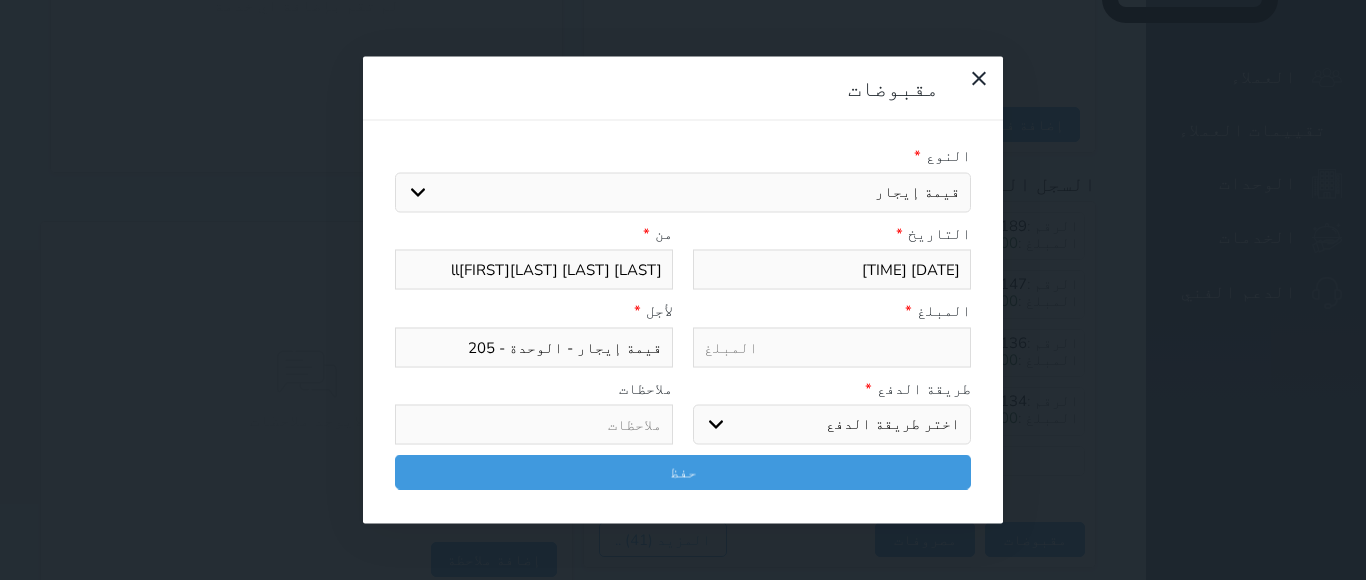 select 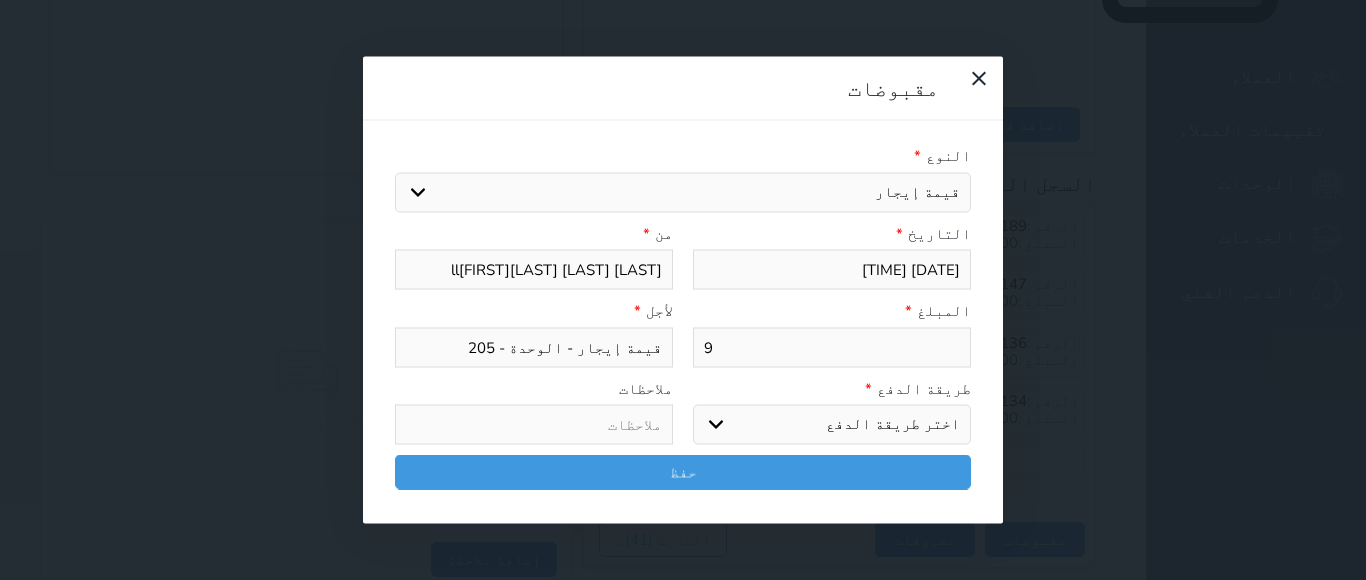 type on "90" 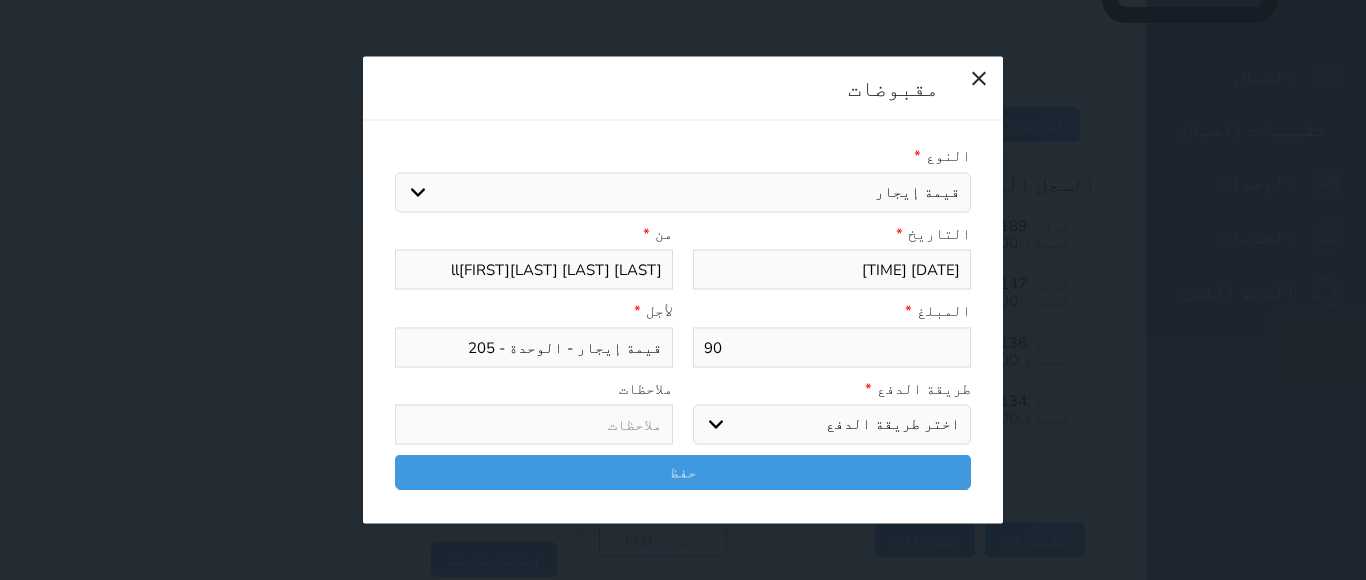 select 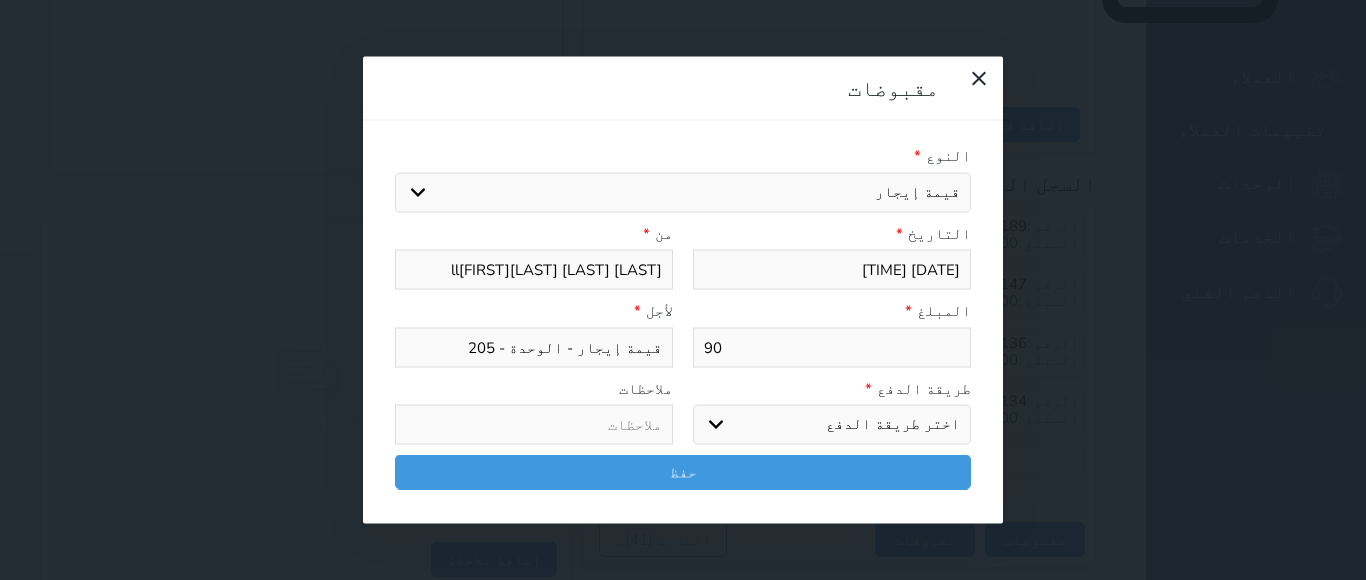 type on "900" 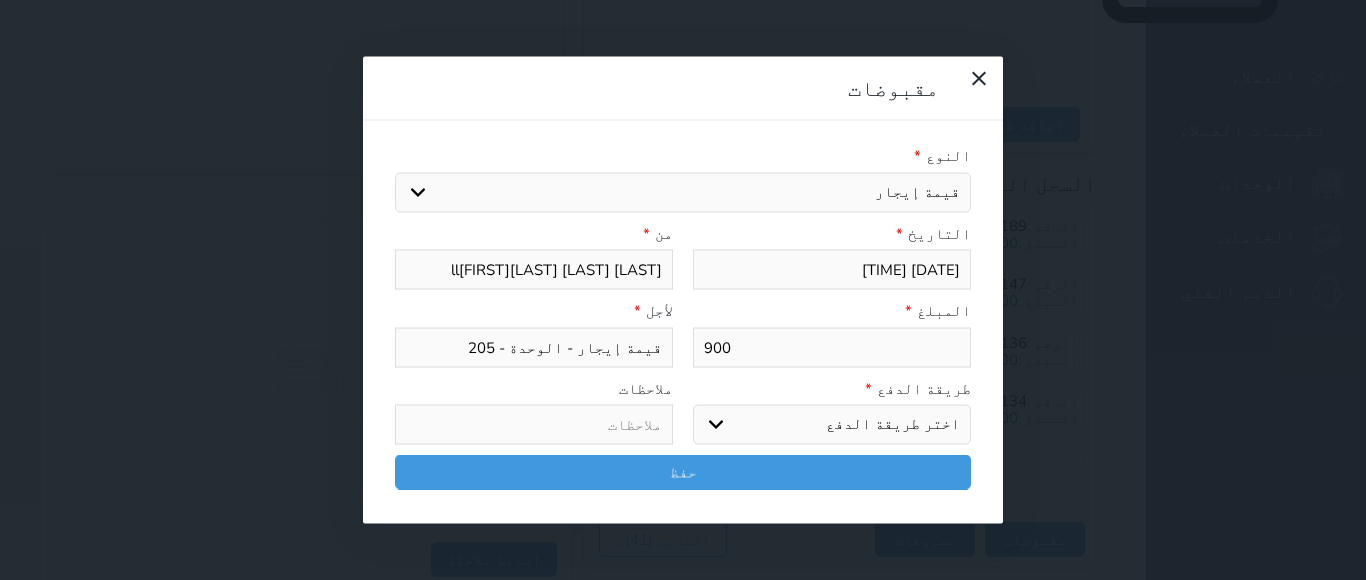 type on "900" 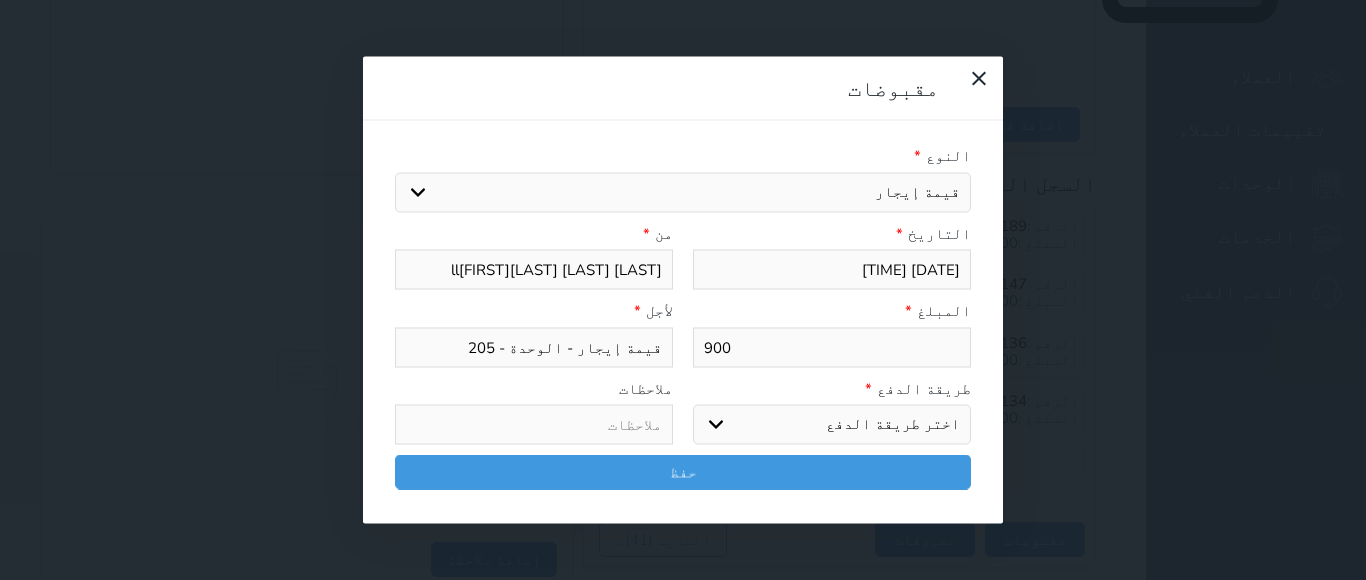 click on "اختر طريقة الدفع   دفع نقدى   تحويل بنكى   مدى   بطاقة ائتمان   آجل" at bounding box center [832, 425] 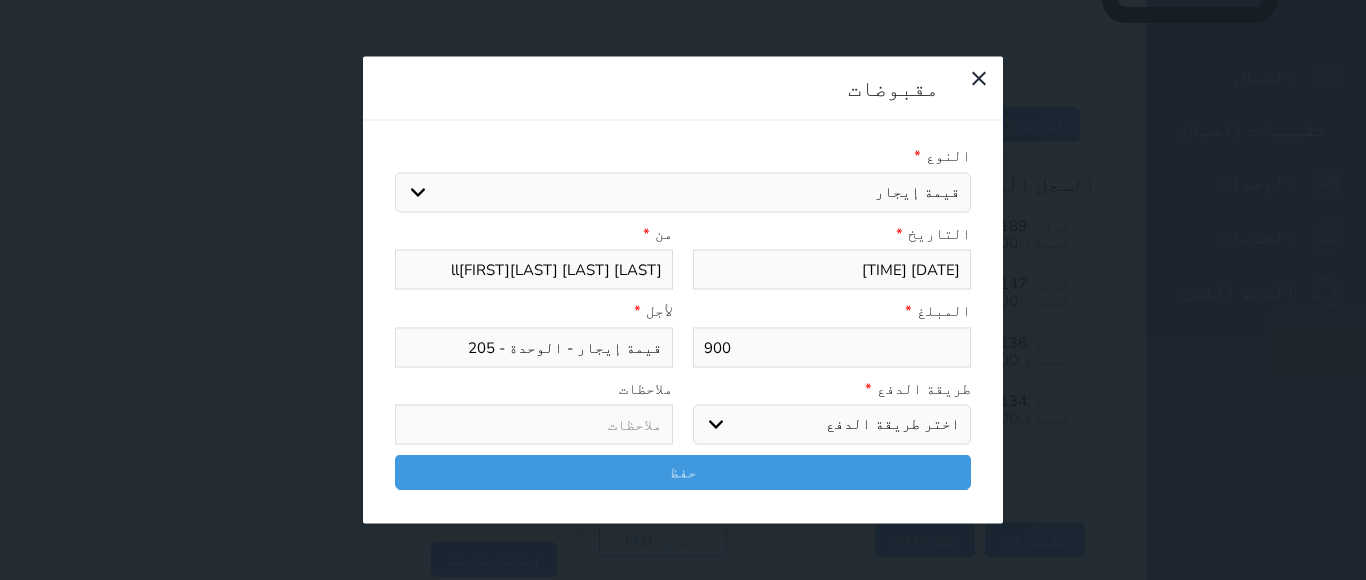 select on "cash" 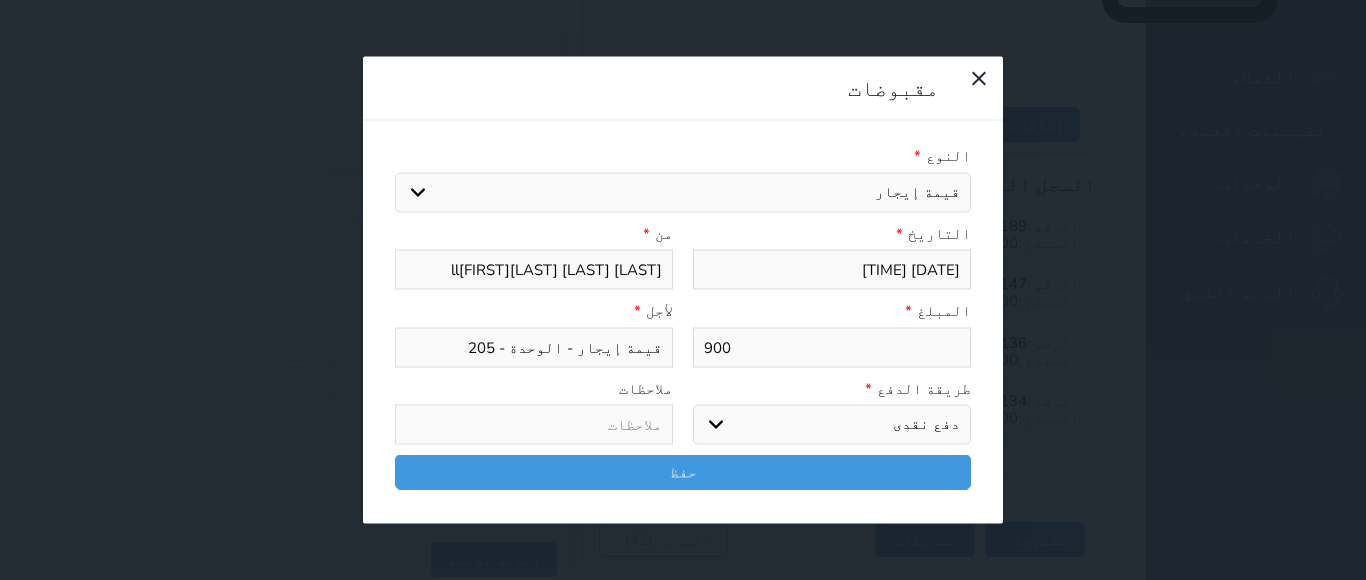 click on "اختر طريقة الدفع   دفع نقدى   تحويل بنكى   مدى   بطاقة ائتمان   آجل" at bounding box center [832, 425] 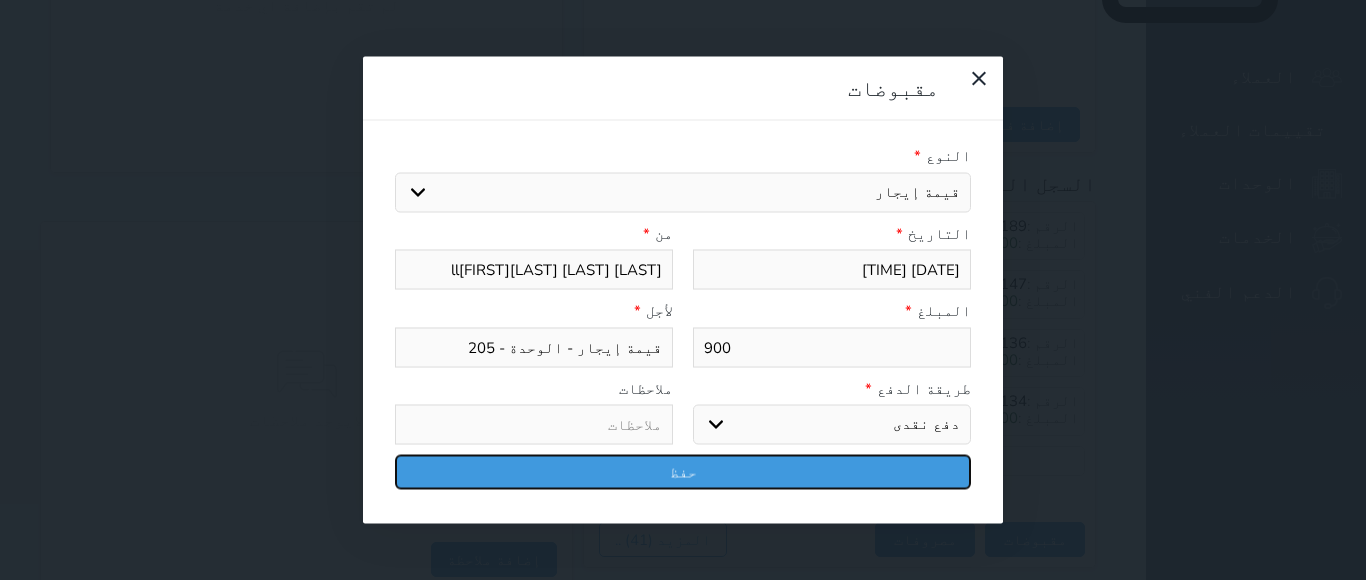 click on "حفظ" at bounding box center [683, 472] 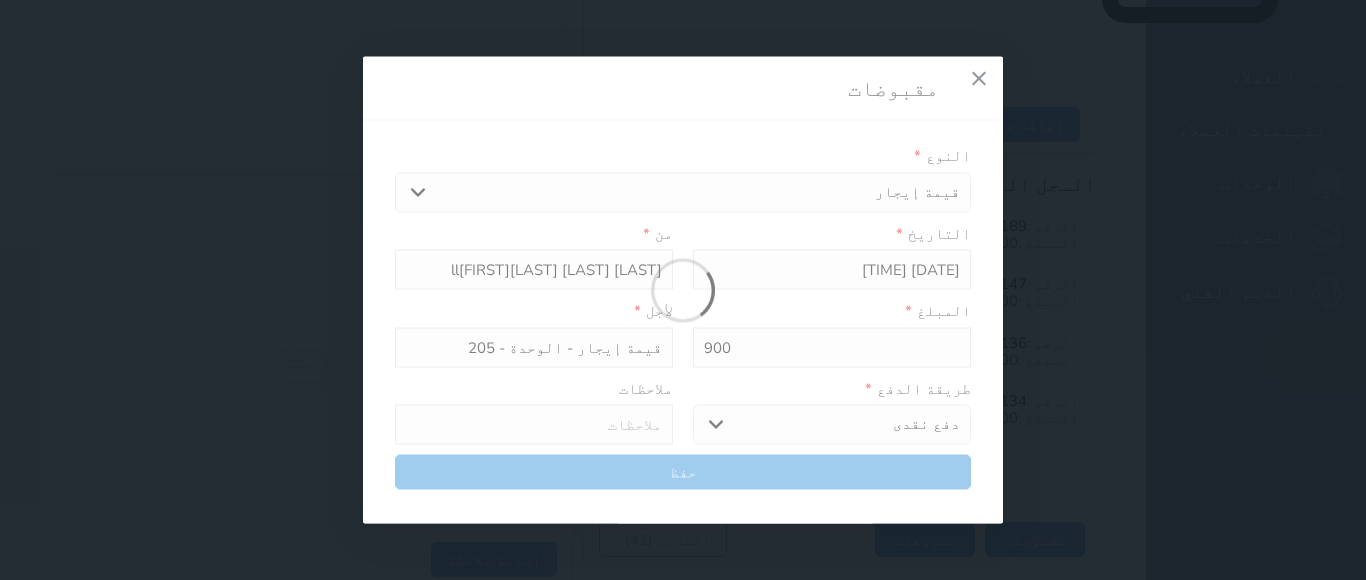 select 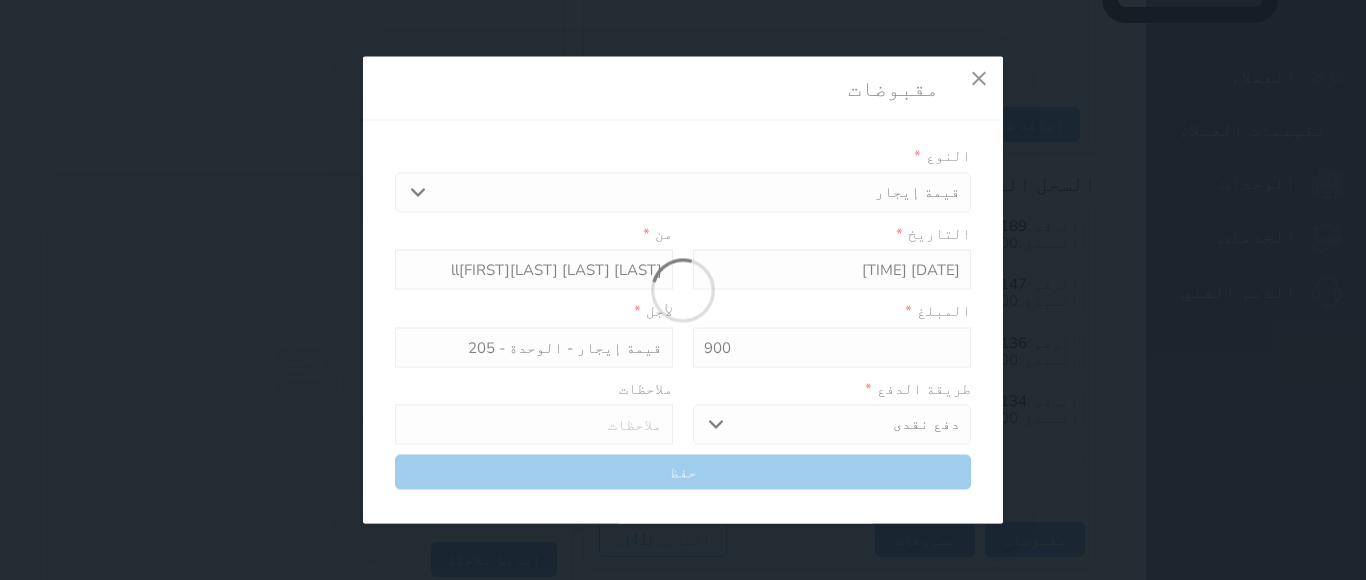 type 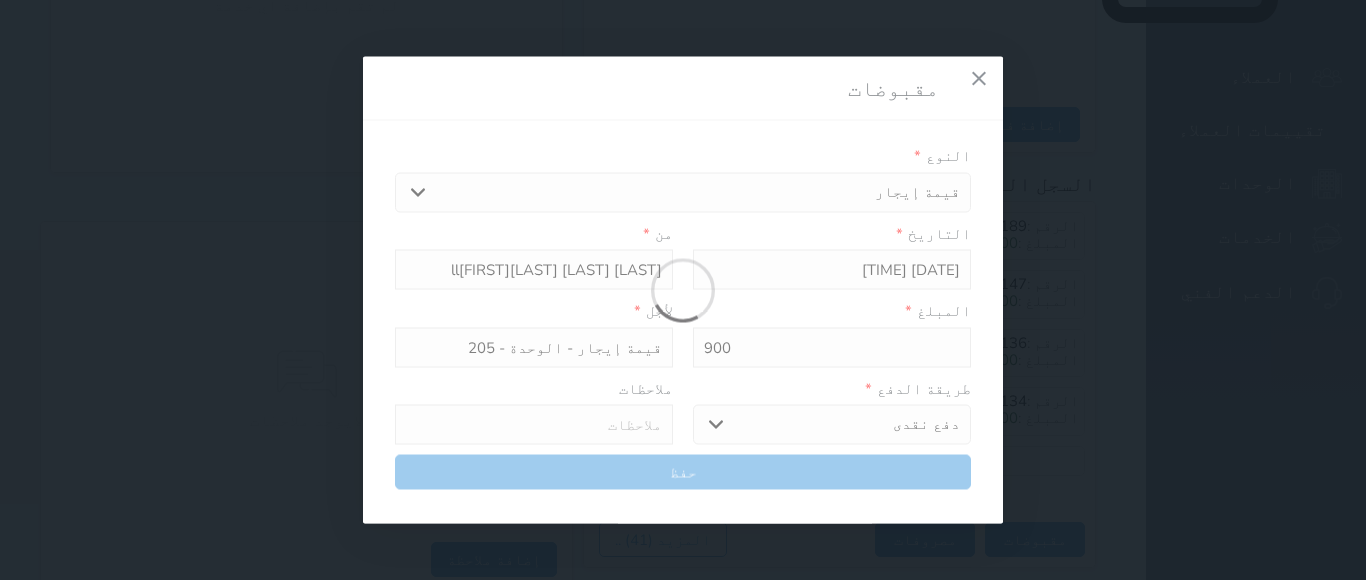 type on "0" 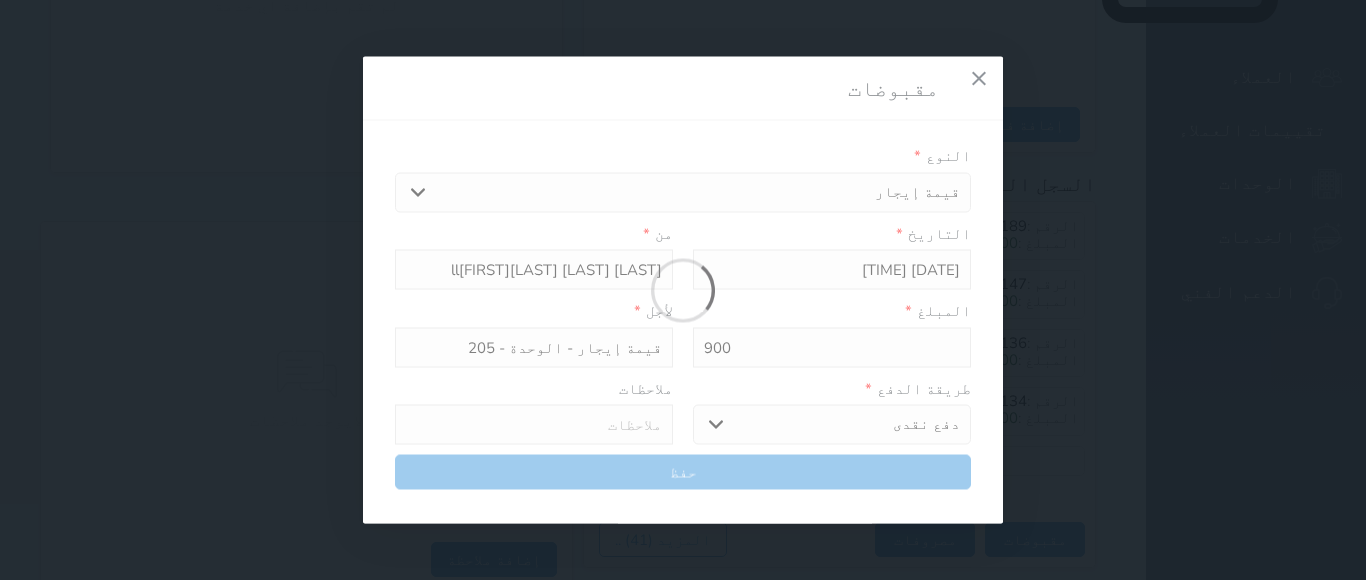 select 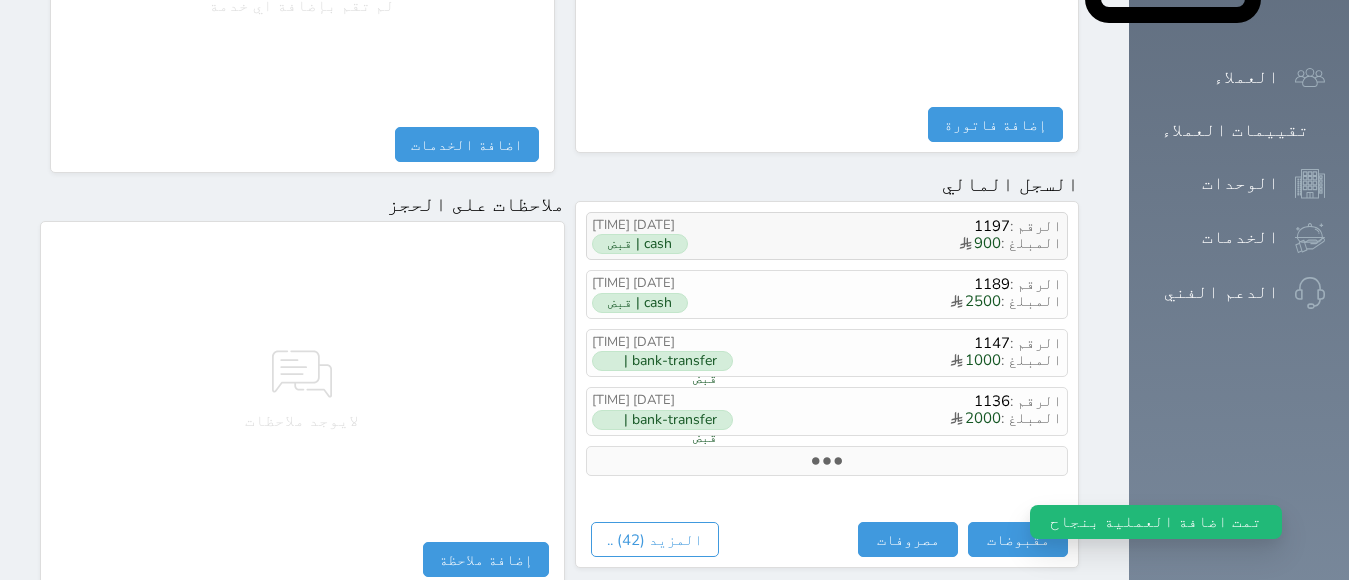 click on "cash | قبض" at bounding box center (640, 244) 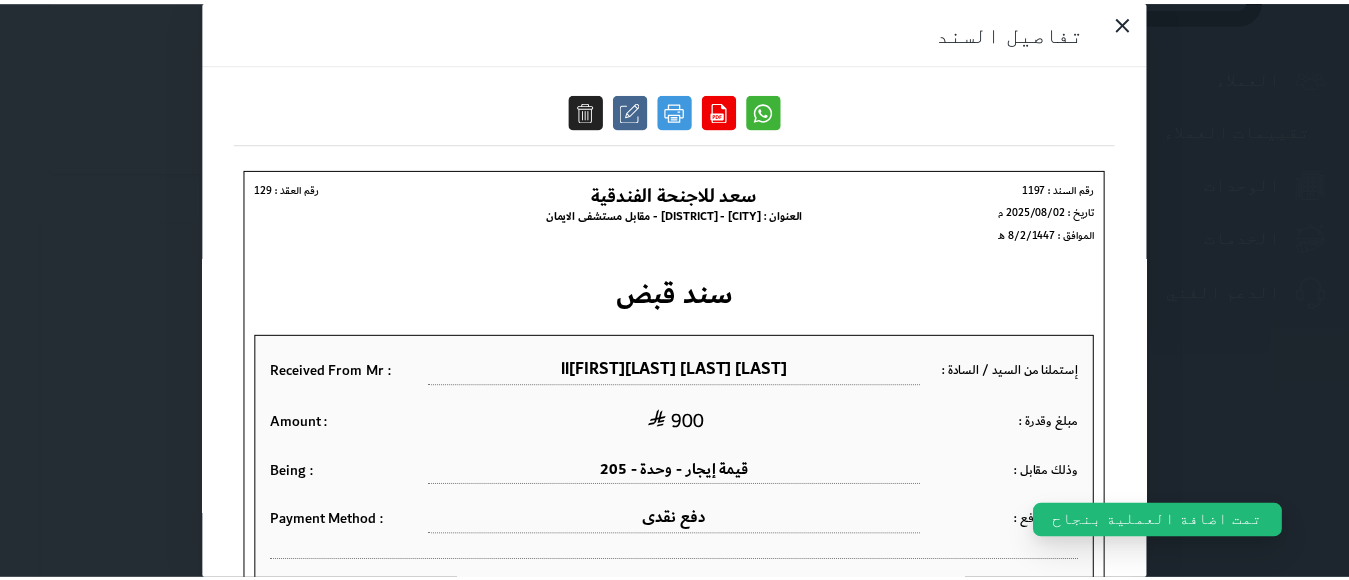 scroll, scrollTop: 0, scrollLeft: 0, axis: both 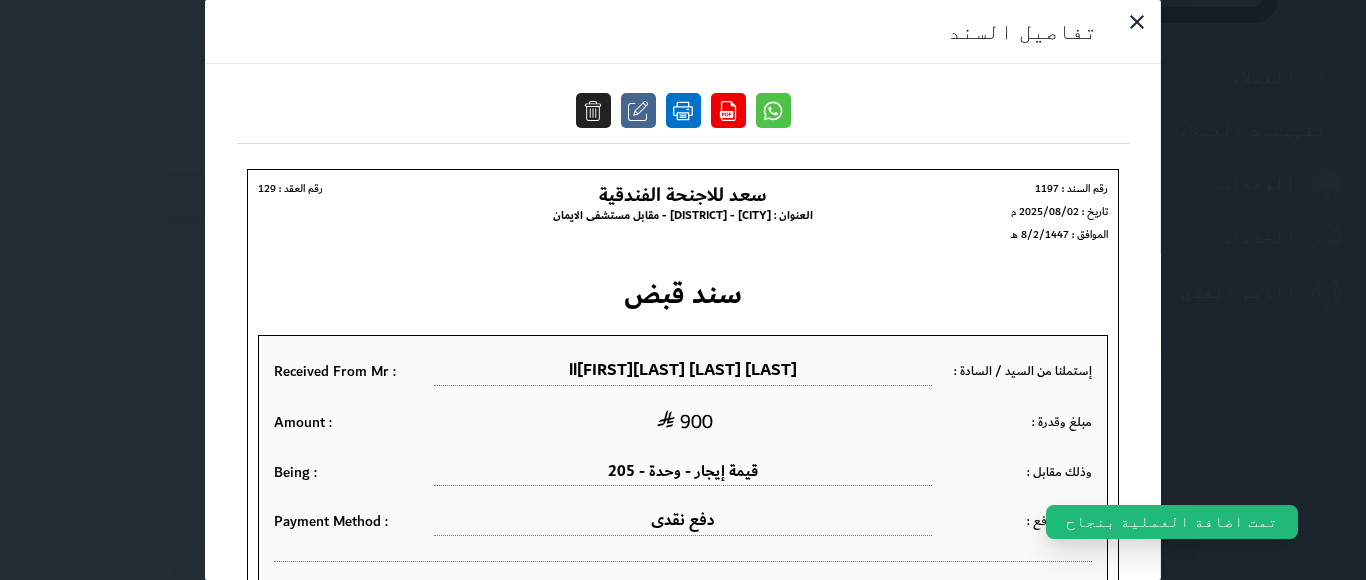 click at bounding box center [683, 110] 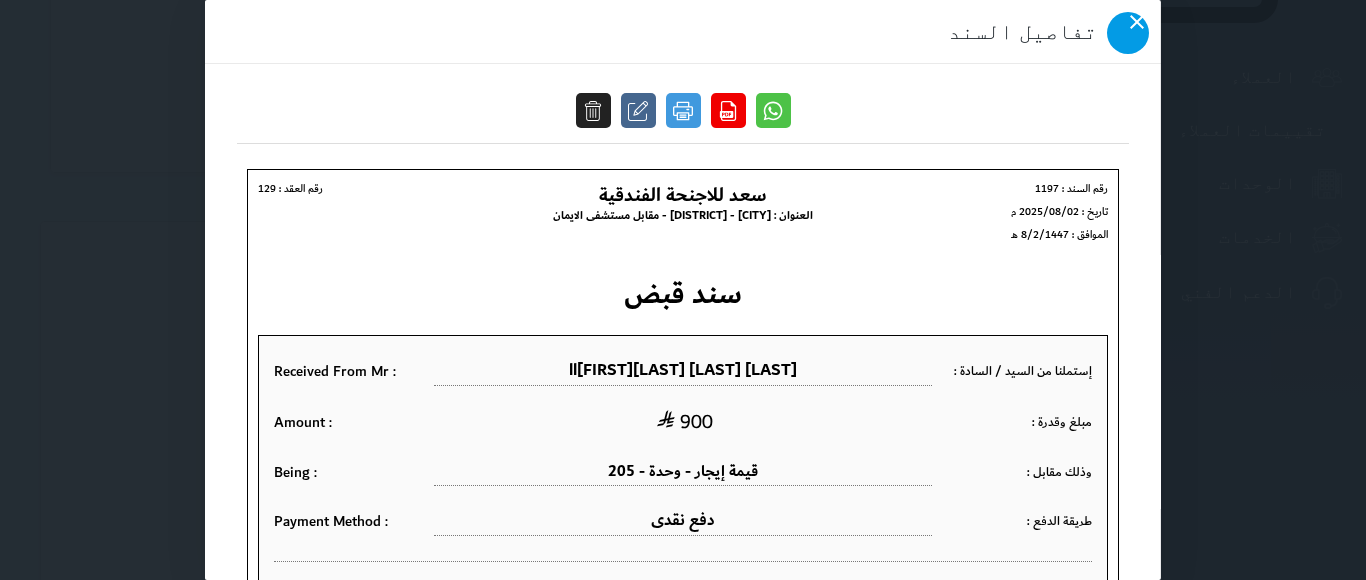 click 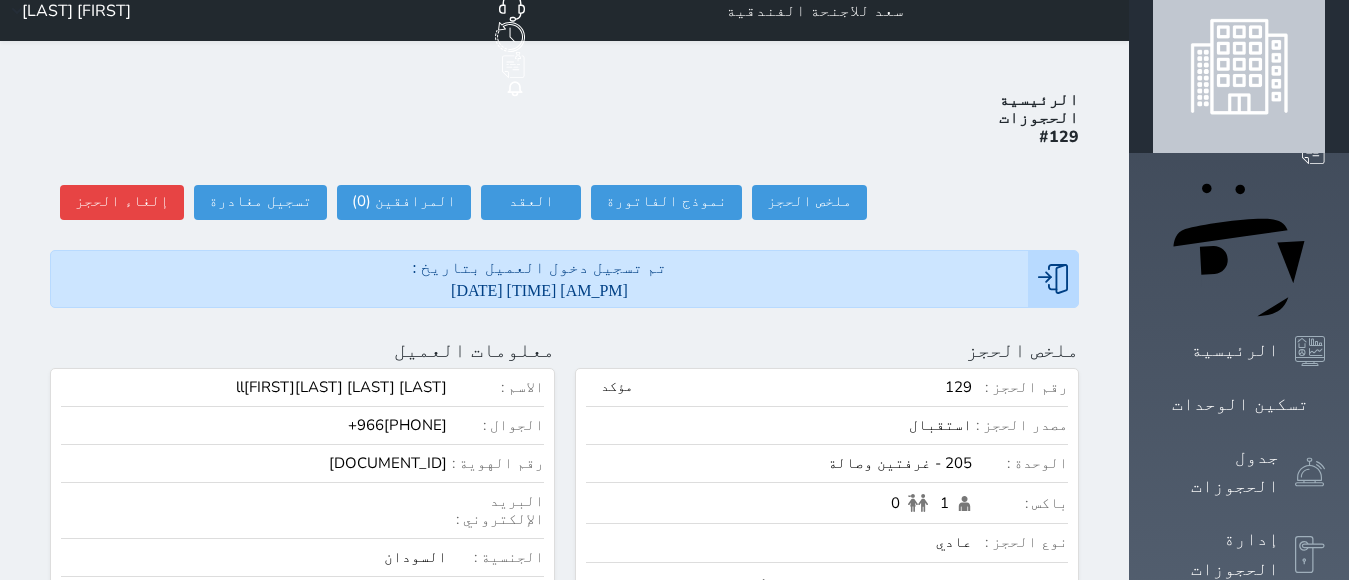 scroll, scrollTop: 0, scrollLeft: 0, axis: both 